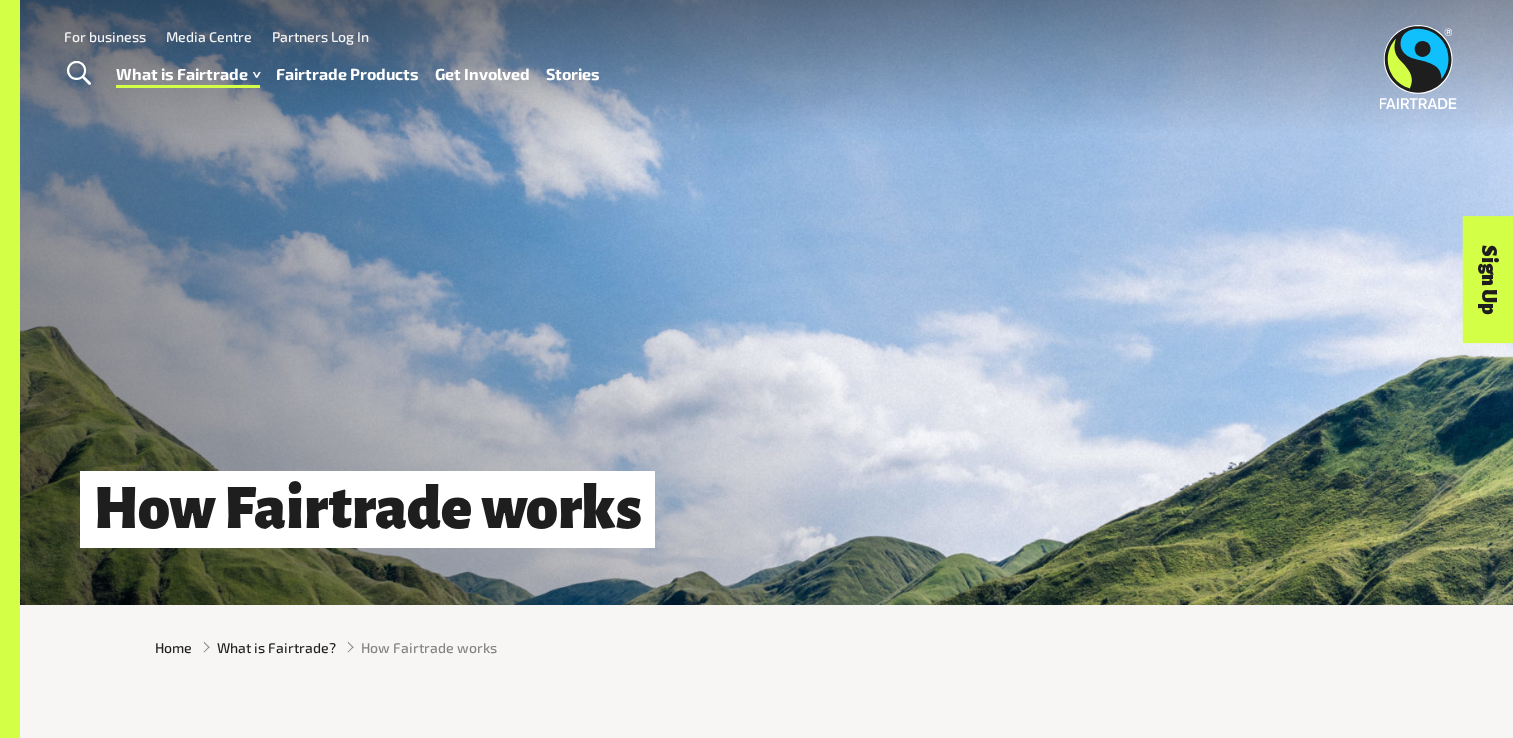 scroll, scrollTop: 0, scrollLeft: 0, axis: both 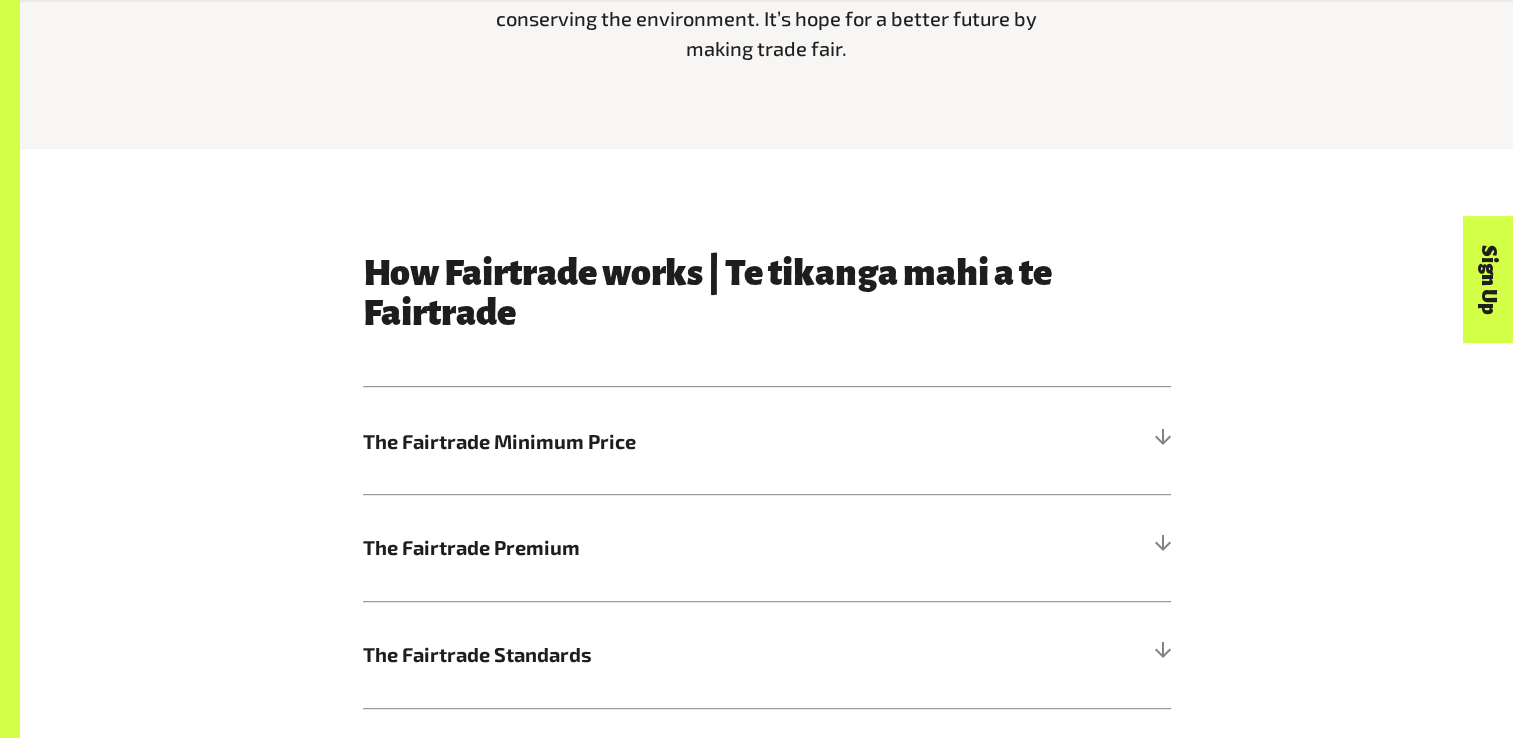 click on "How Fairtrade works | Te tikanga mahi a te Fairtrade" at bounding box center (767, 293) 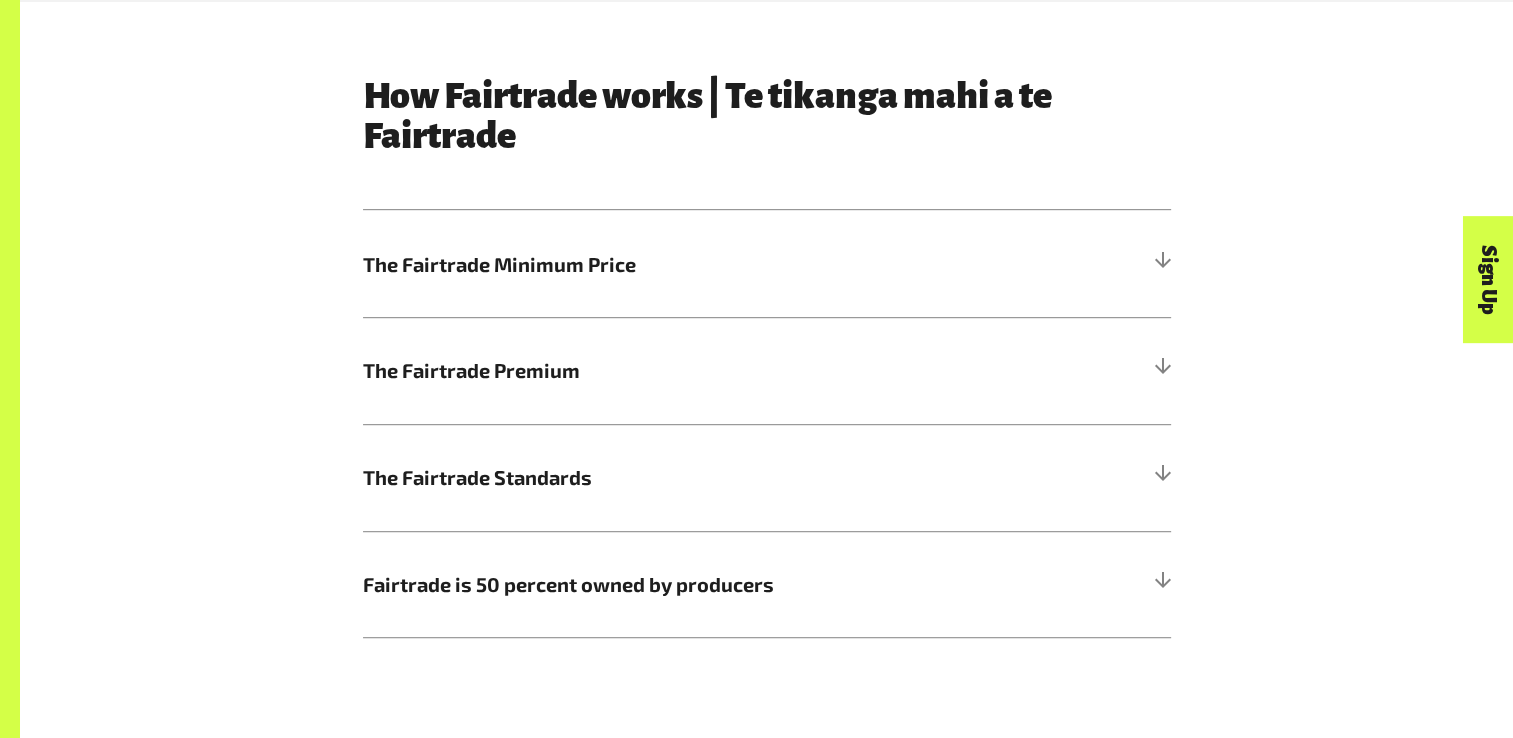 scroll, scrollTop: 1075, scrollLeft: 0, axis: vertical 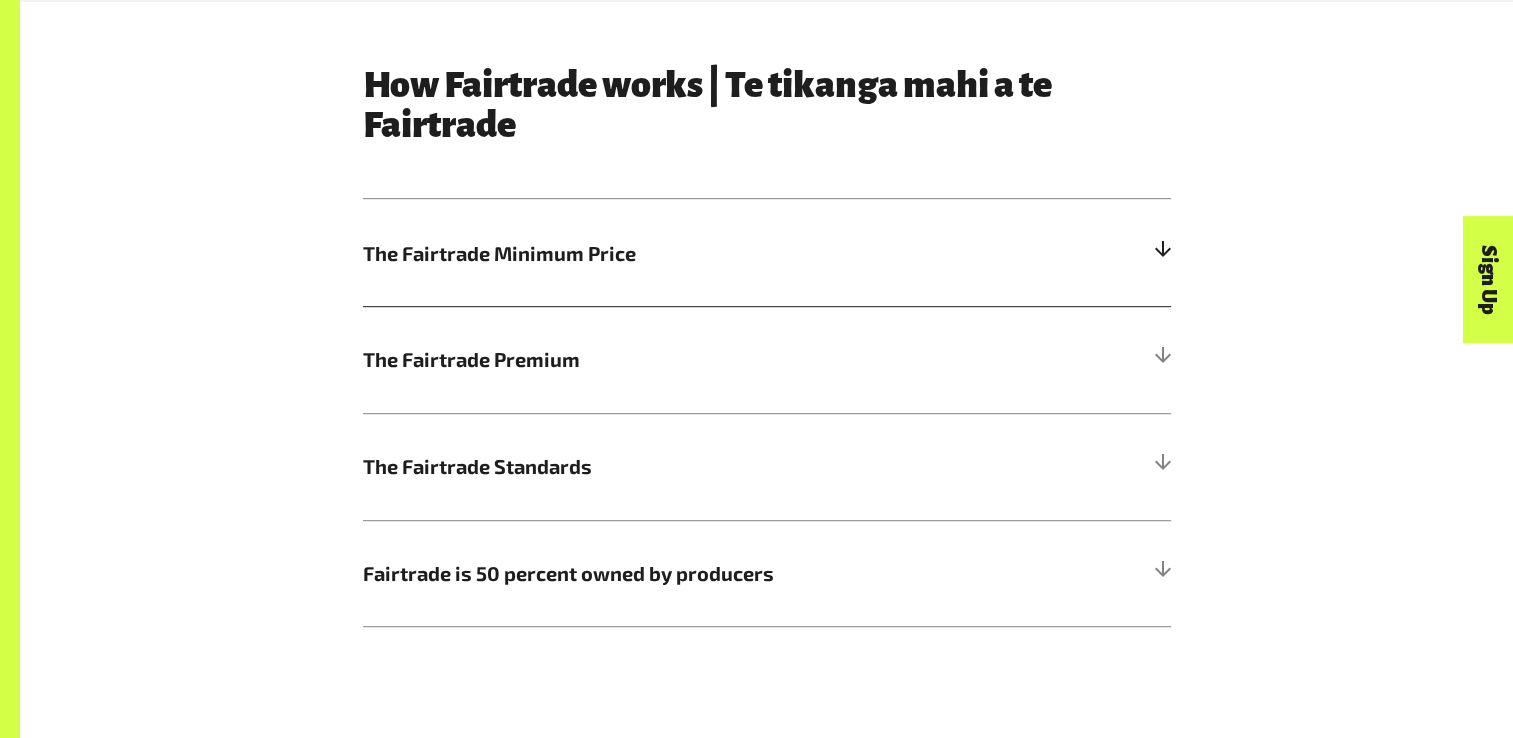 click on "The Fairtrade Minimum Price" at bounding box center (666, 253) 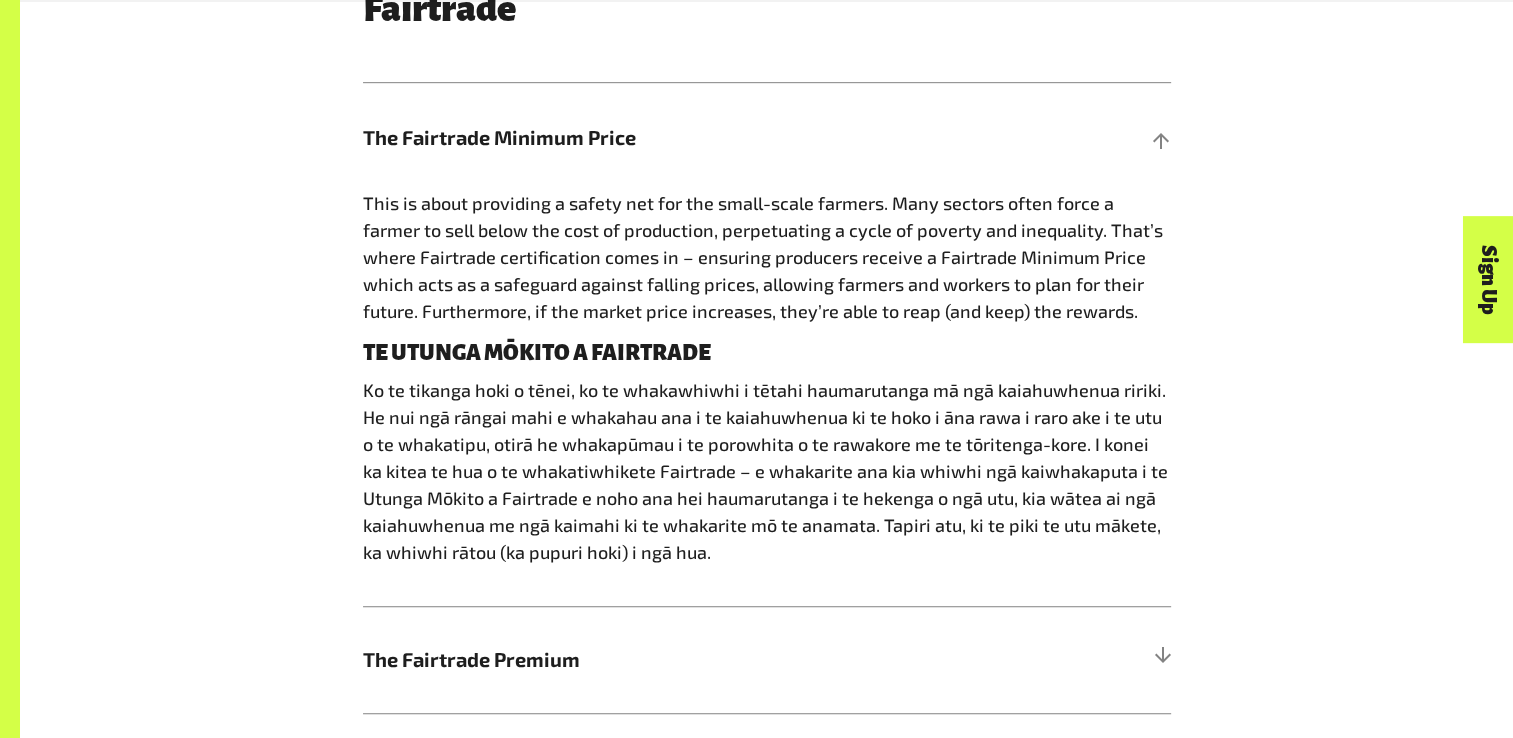 scroll, scrollTop: 1192, scrollLeft: 0, axis: vertical 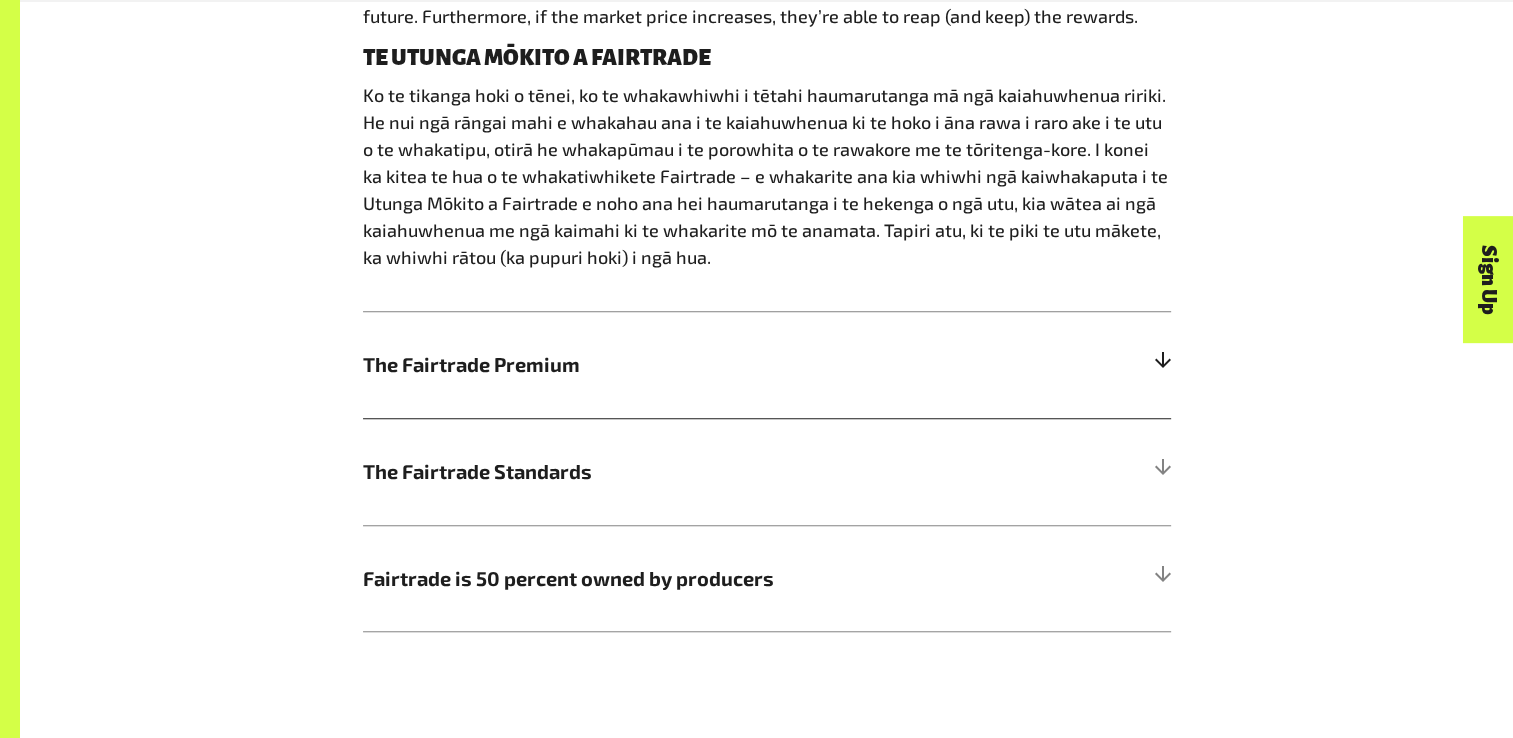 click on "The Fairtrade Premium" at bounding box center [767, 364] 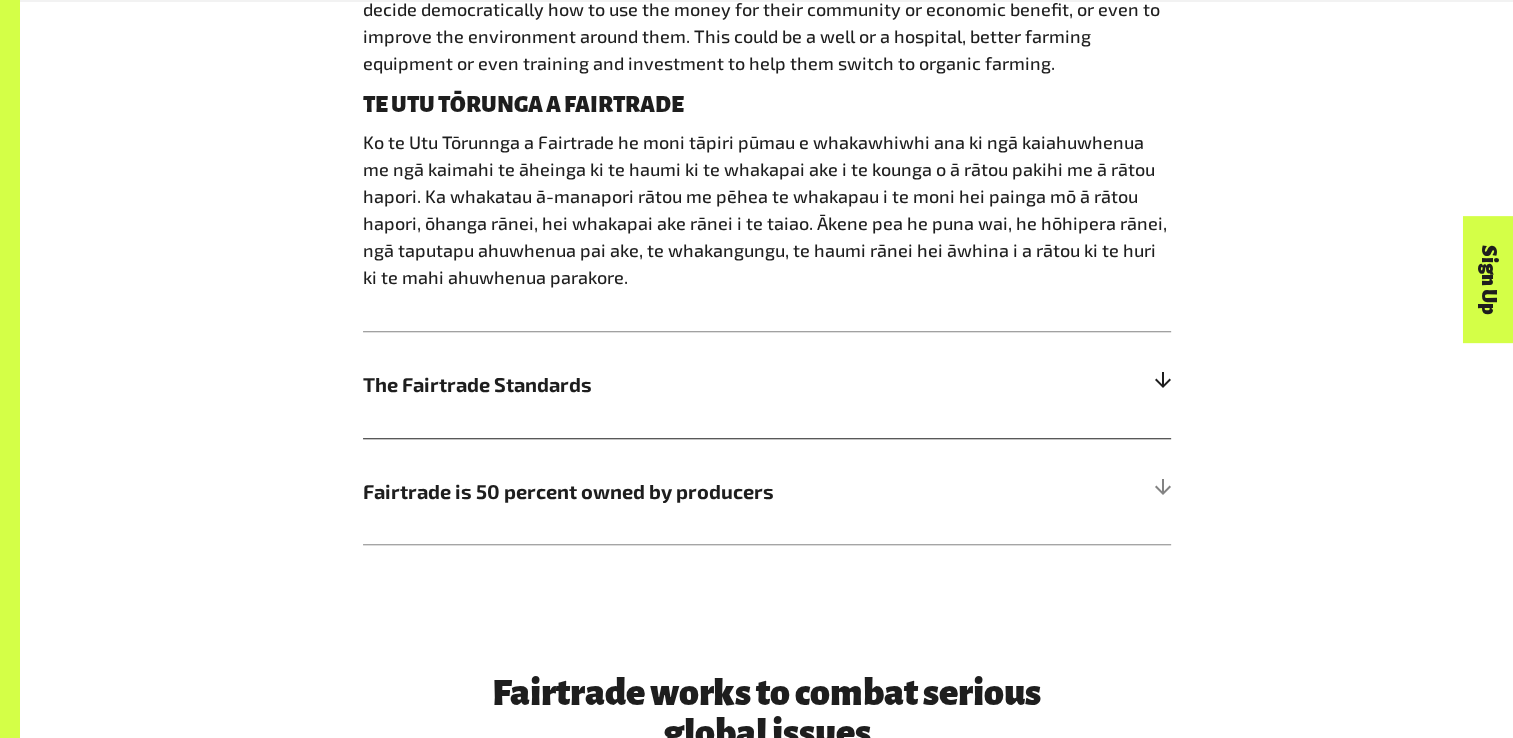 click on "The Fairtrade Standards" at bounding box center (767, 384) 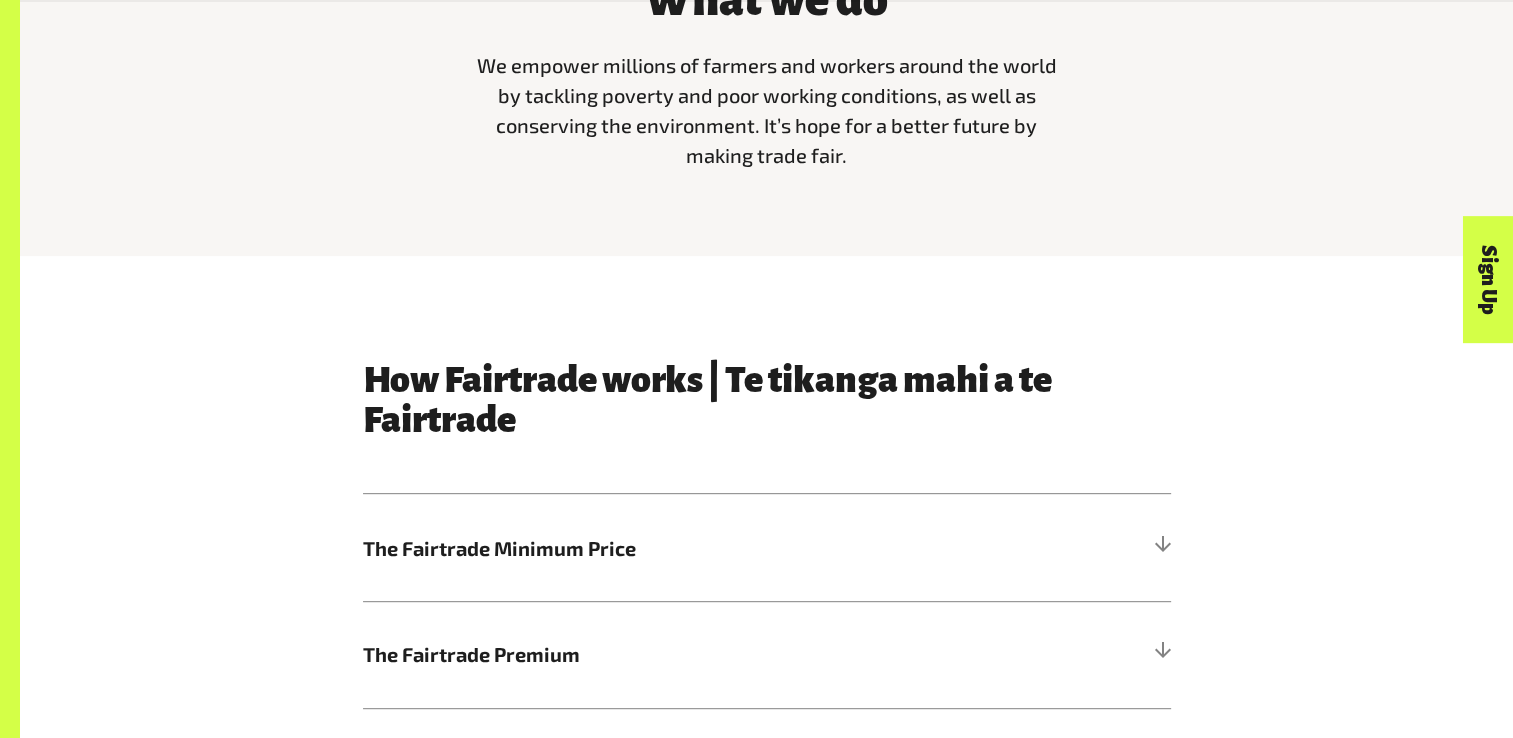 scroll, scrollTop: 780, scrollLeft: 0, axis: vertical 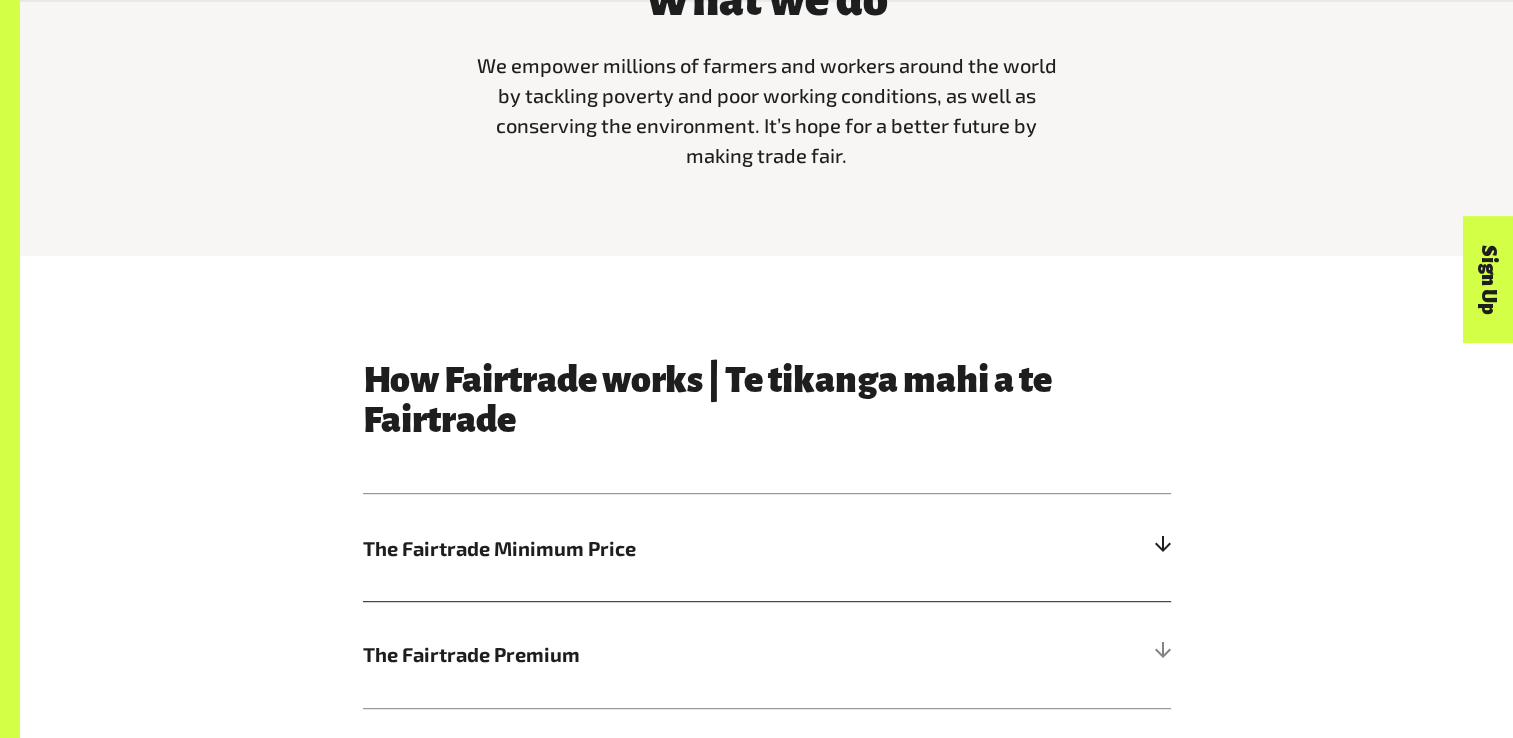 click on "The Fairtrade Minimum Price" at bounding box center (767, 547) 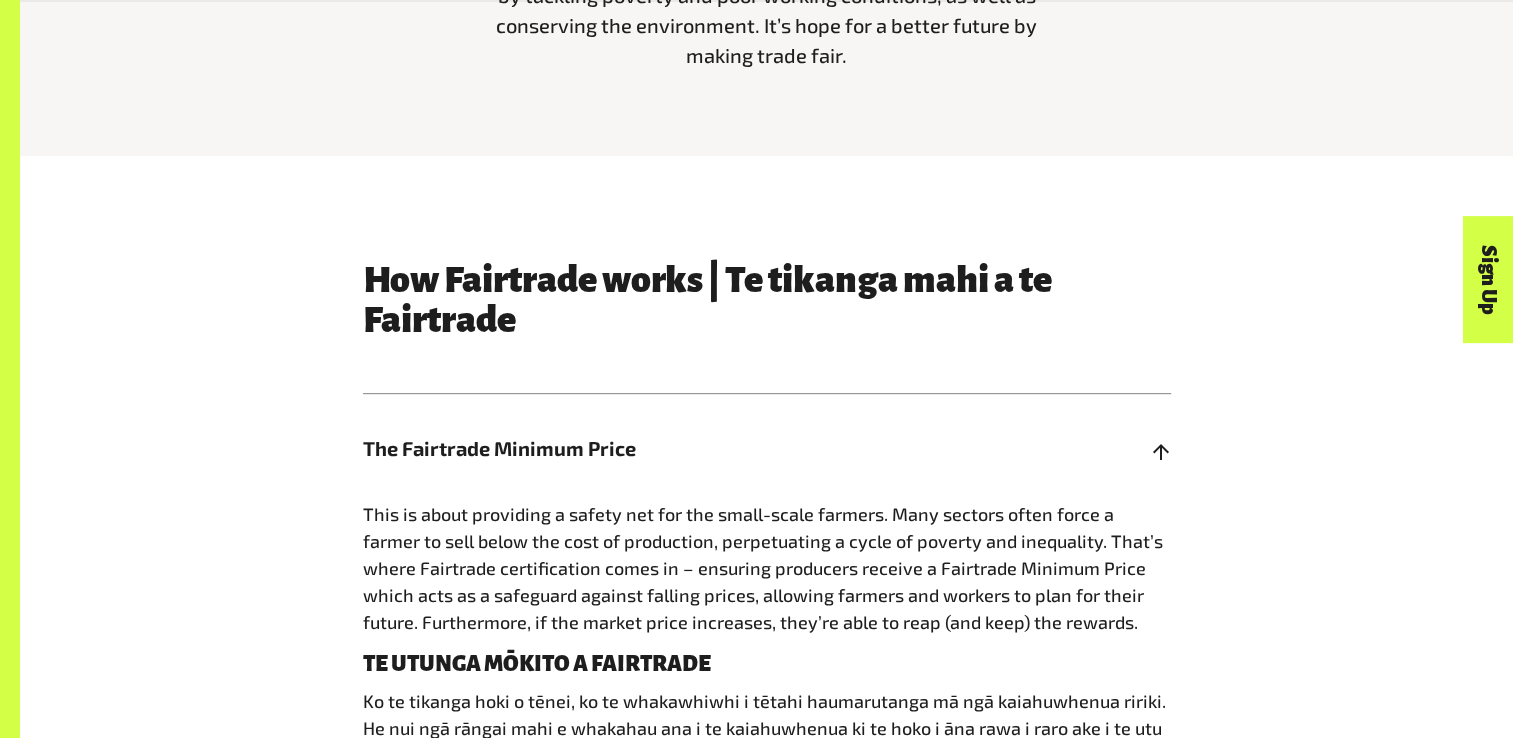 scroll, scrollTop: 879, scrollLeft: 0, axis: vertical 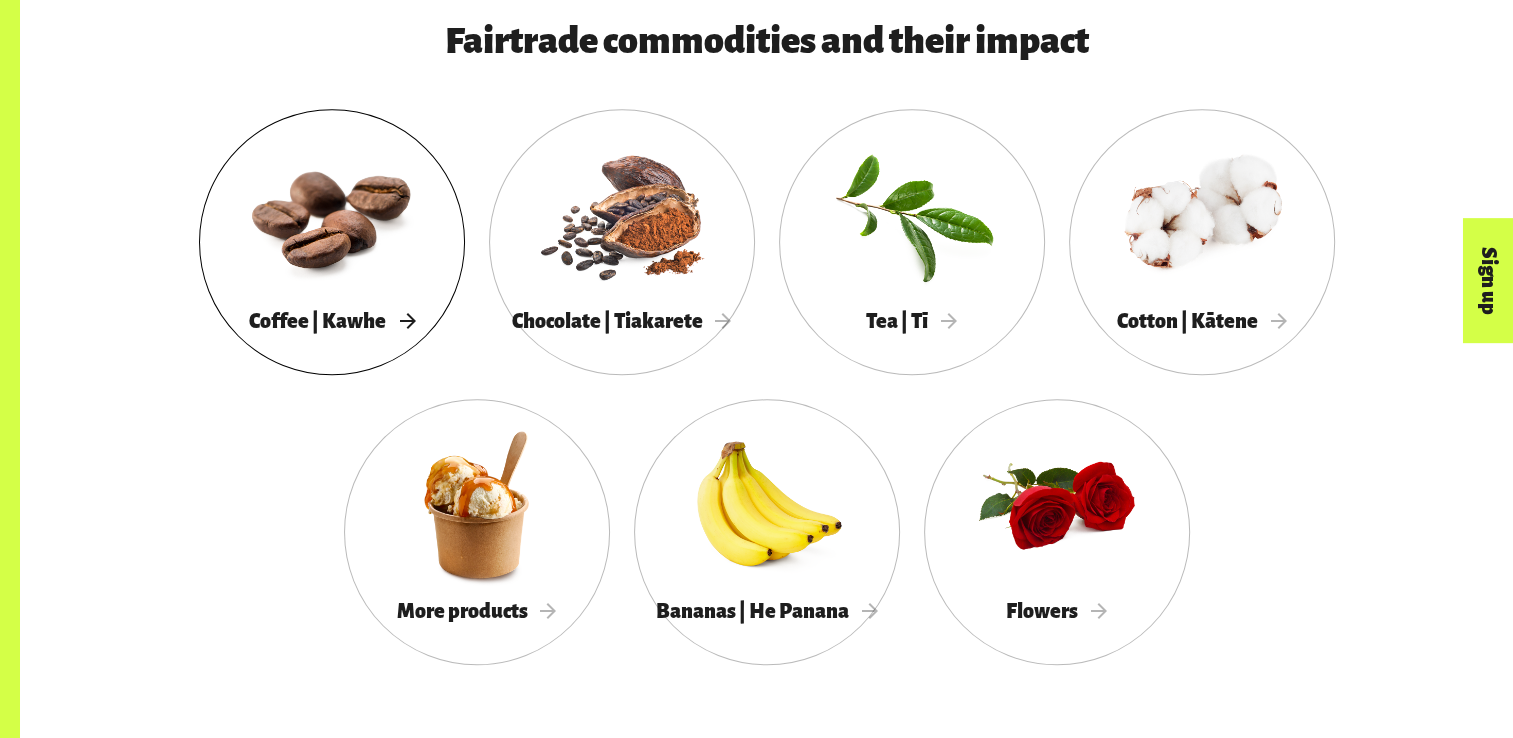 click at bounding box center (332, 214) 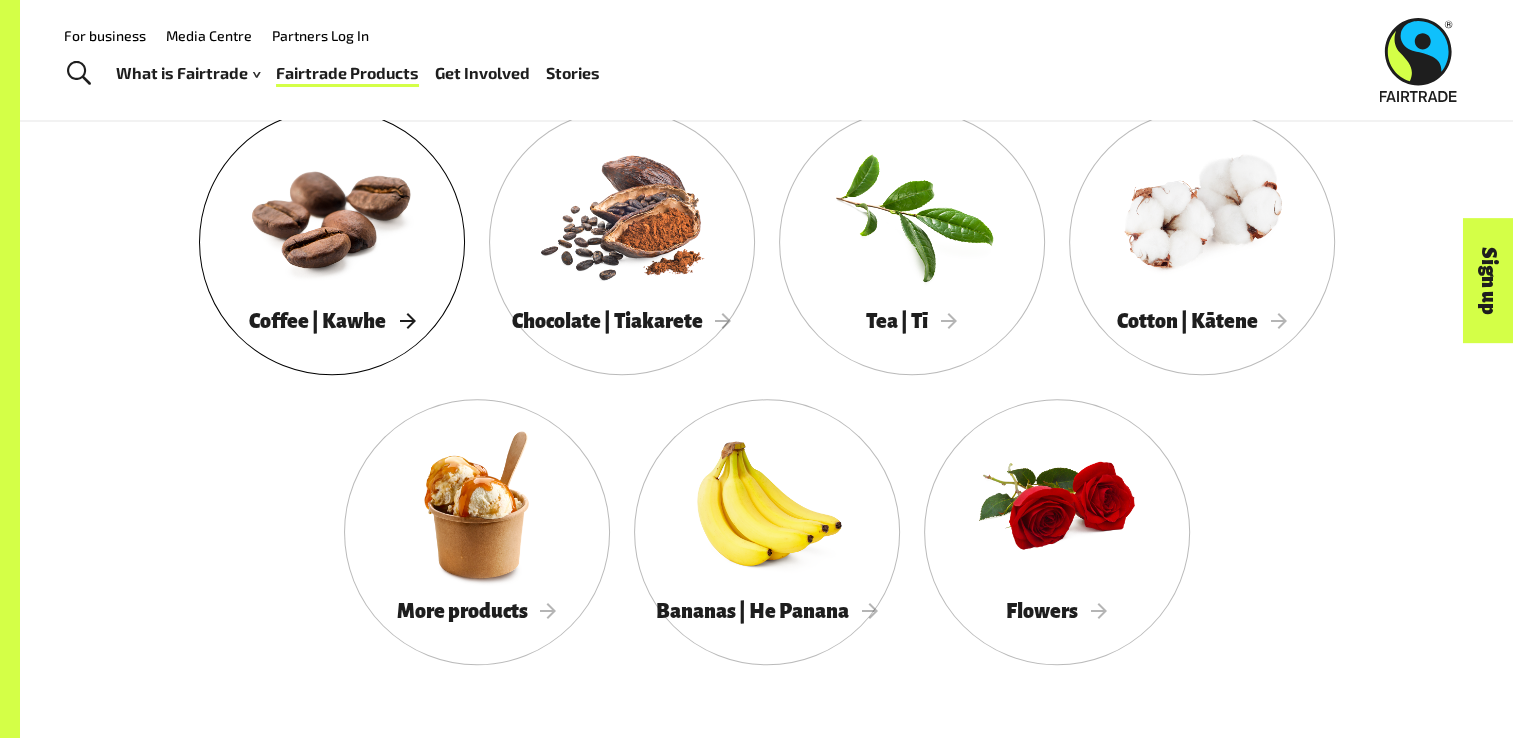 click at bounding box center (332, 214) 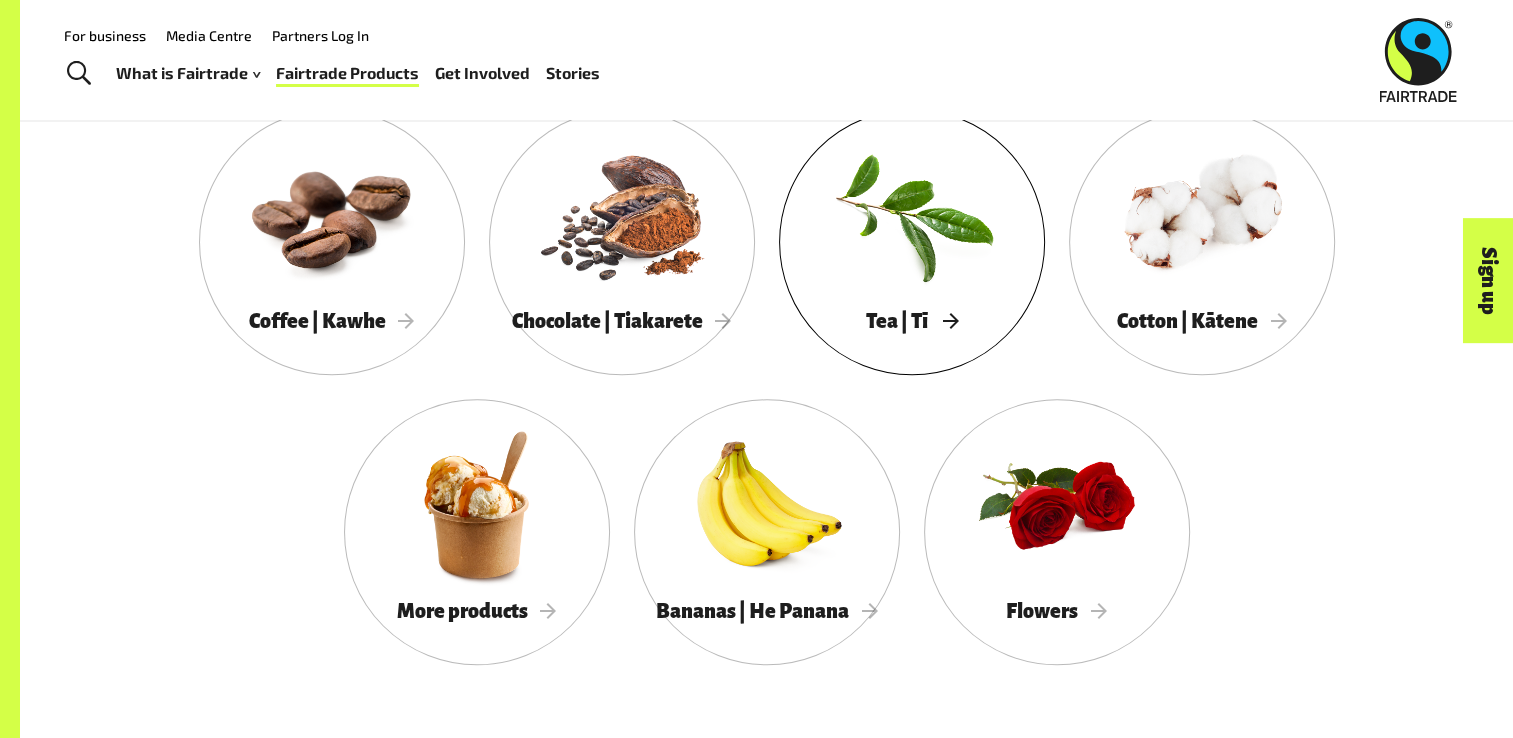 click at bounding box center [912, 214] 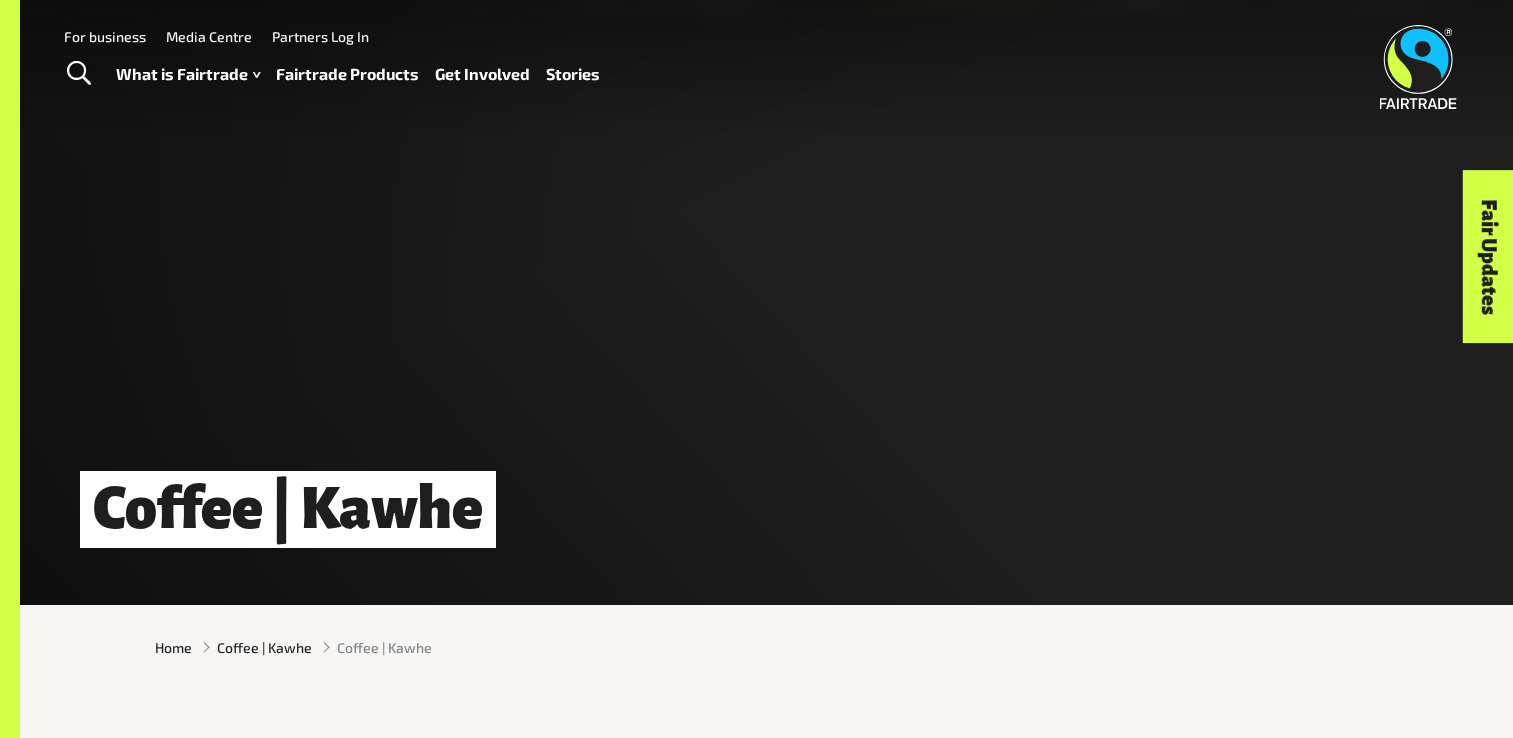scroll, scrollTop: 0, scrollLeft: 0, axis: both 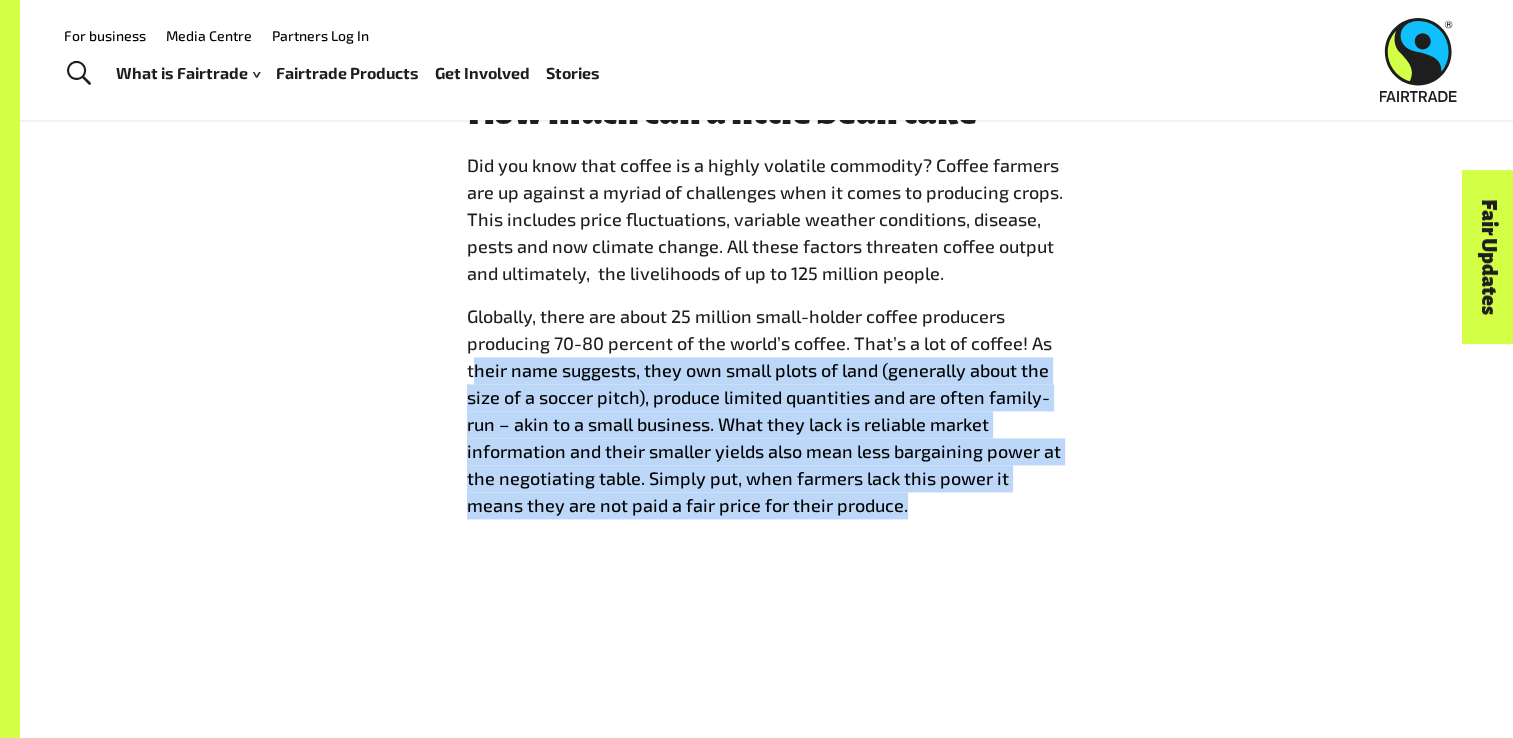 drag, startPoint x: 893, startPoint y: 538, endPoint x: 474, endPoint y: 370, distance: 451.4255 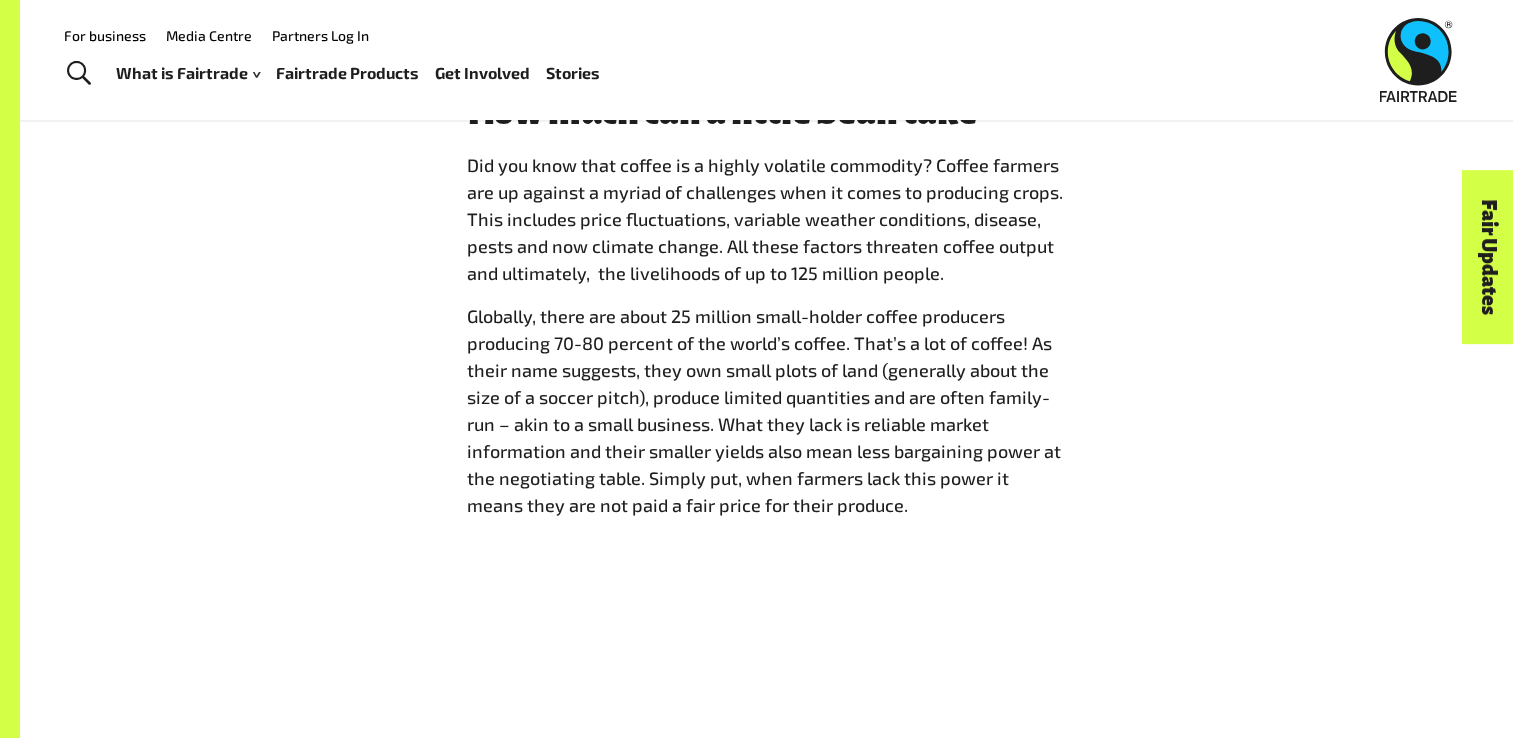 drag, startPoint x: 474, startPoint y: 370, endPoint x: 385, endPoint y: 348, distance: 91.67879 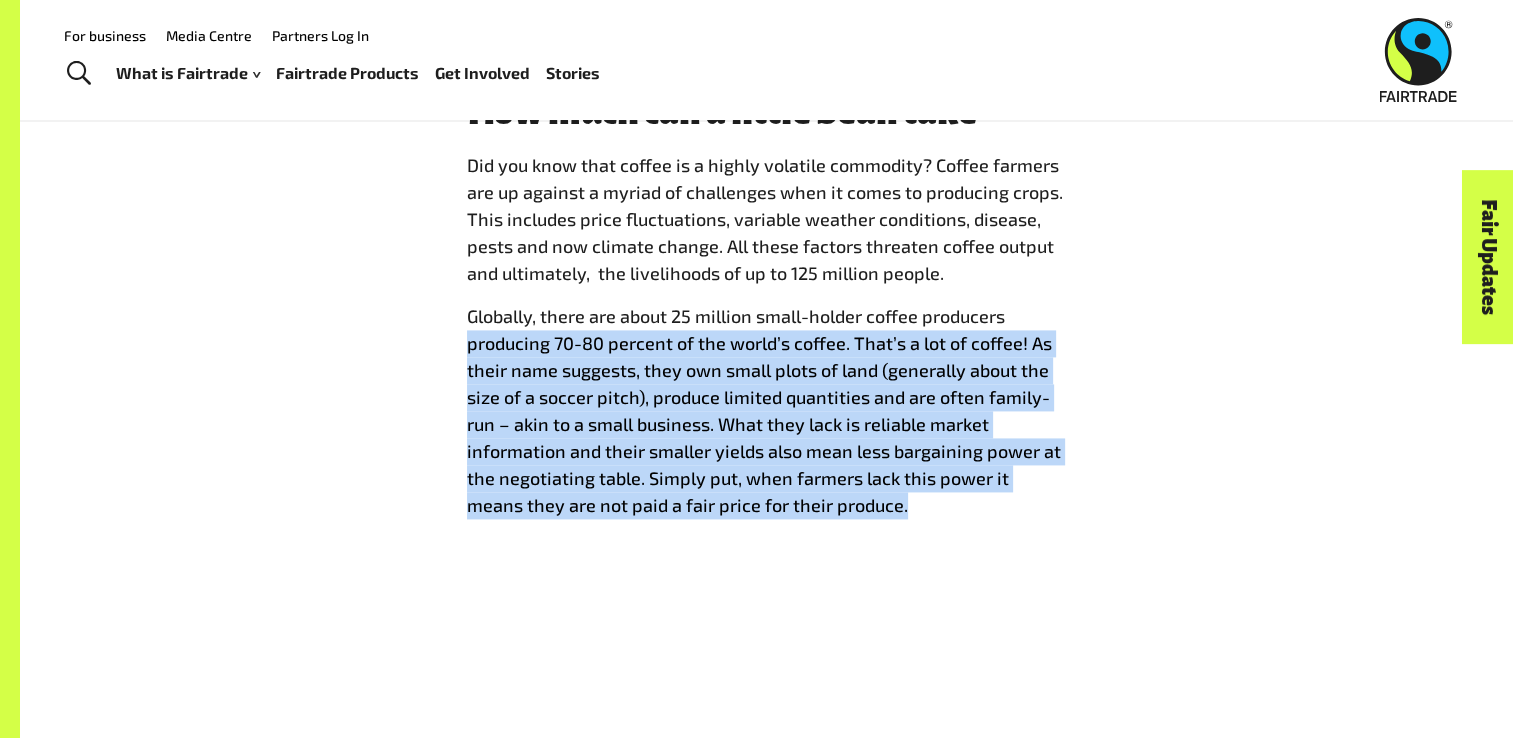 drag, startPoint x: 388, startPoint y: 350, endPoint x: 953, endPoint y: 521, distance: 590.31006 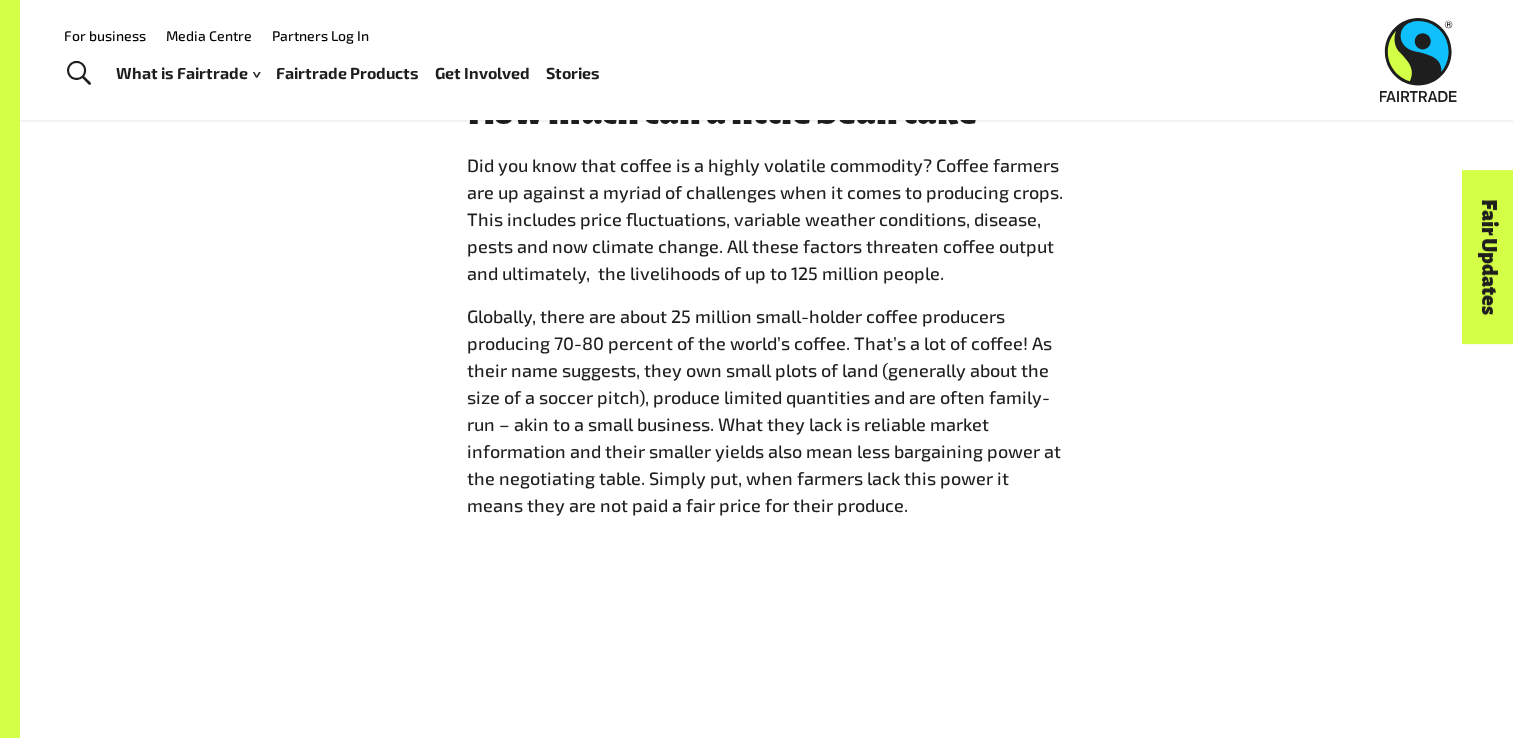 click on "How much can a little bean take
Did you know that coffee is a highly volatile commodity? Coffee farmers are up against a myriad of challenges when it comes to producing crops. This includes price fluctuations, variable weather conditions, disease, pests and now climate change. All these factors threaten coffee output and ultimately,  the livelihoods of up to 125 million people.
Globally, there are about 25 million small-holder coffee producers producing 70-80 percent of the world’s coffee. That’s a lot of coffee! As their name suggests, they own small plots of land (generally about the size of a soccer pitch), produce limited quantities and are often family-run – akin to a small business. What they lack is reliable market information and their smaller yields also mean less bargaining power at the negotiating table. Simply put, when farmers lack this power it means they are not paid a fair price for their produce." at bounding box center [767, 313] 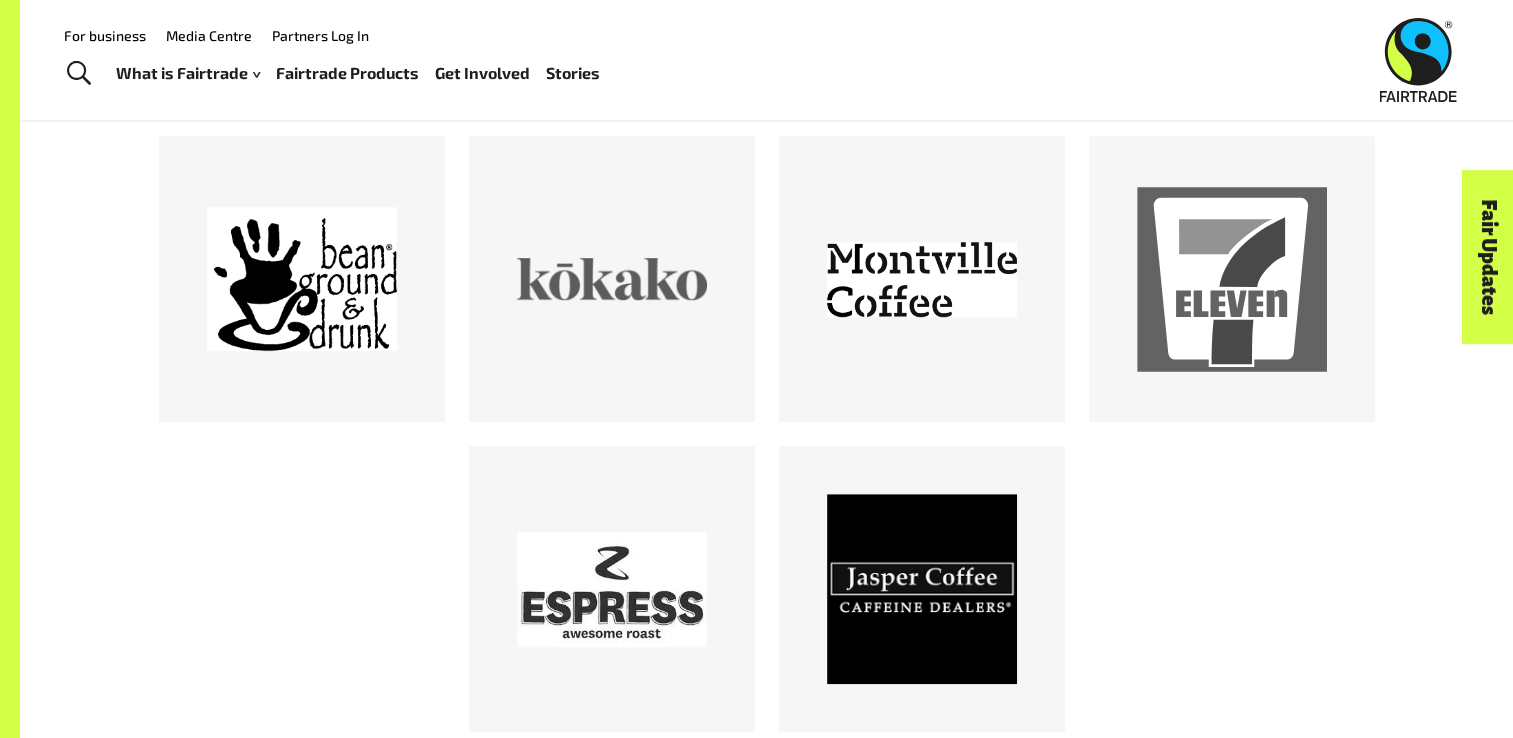 scroll, scrollTop: 1100, scrollLeft: 0, axis: vertical 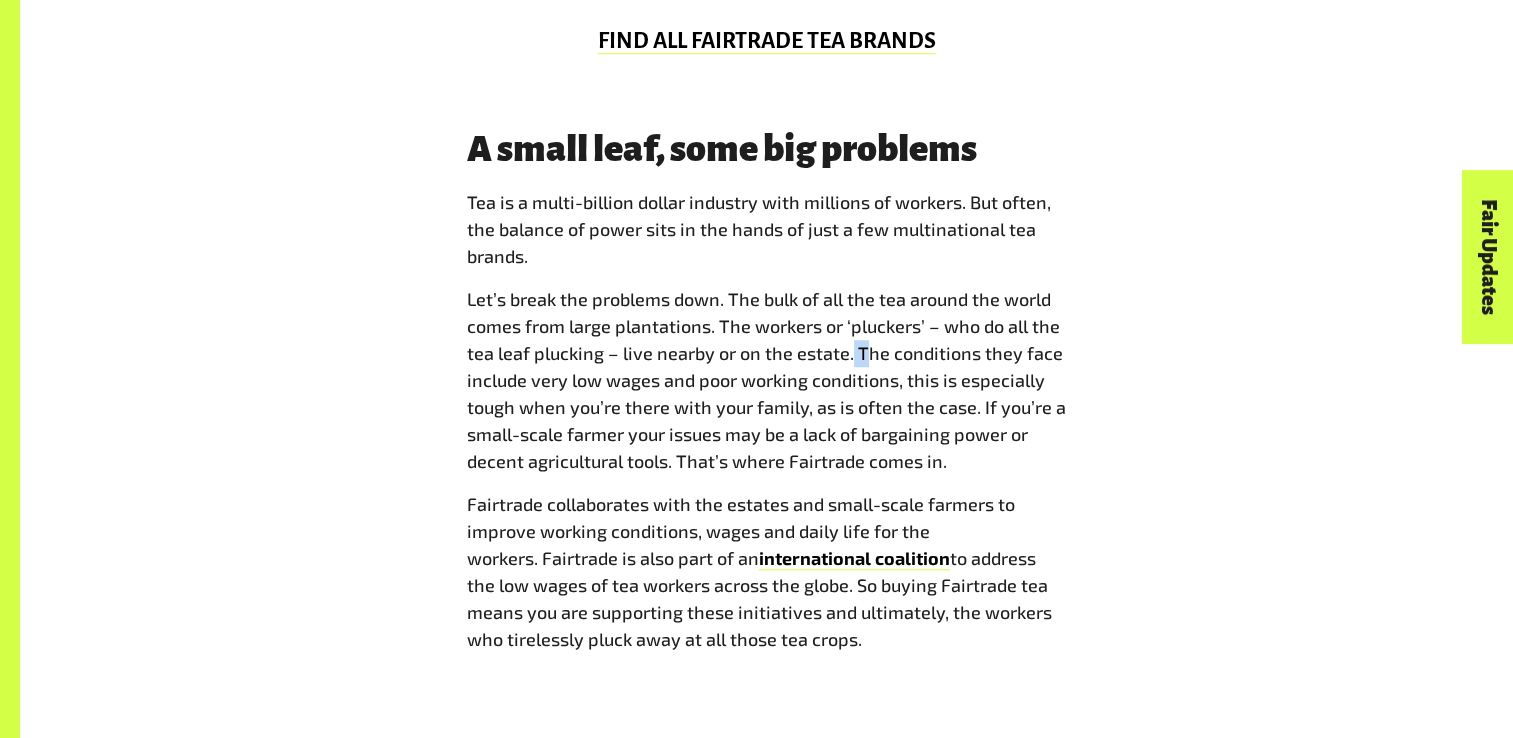 drag, startPoint x: 850, startPoint y: 357, endPoint x: 866, endPoint y: 364, distance: 17.464249 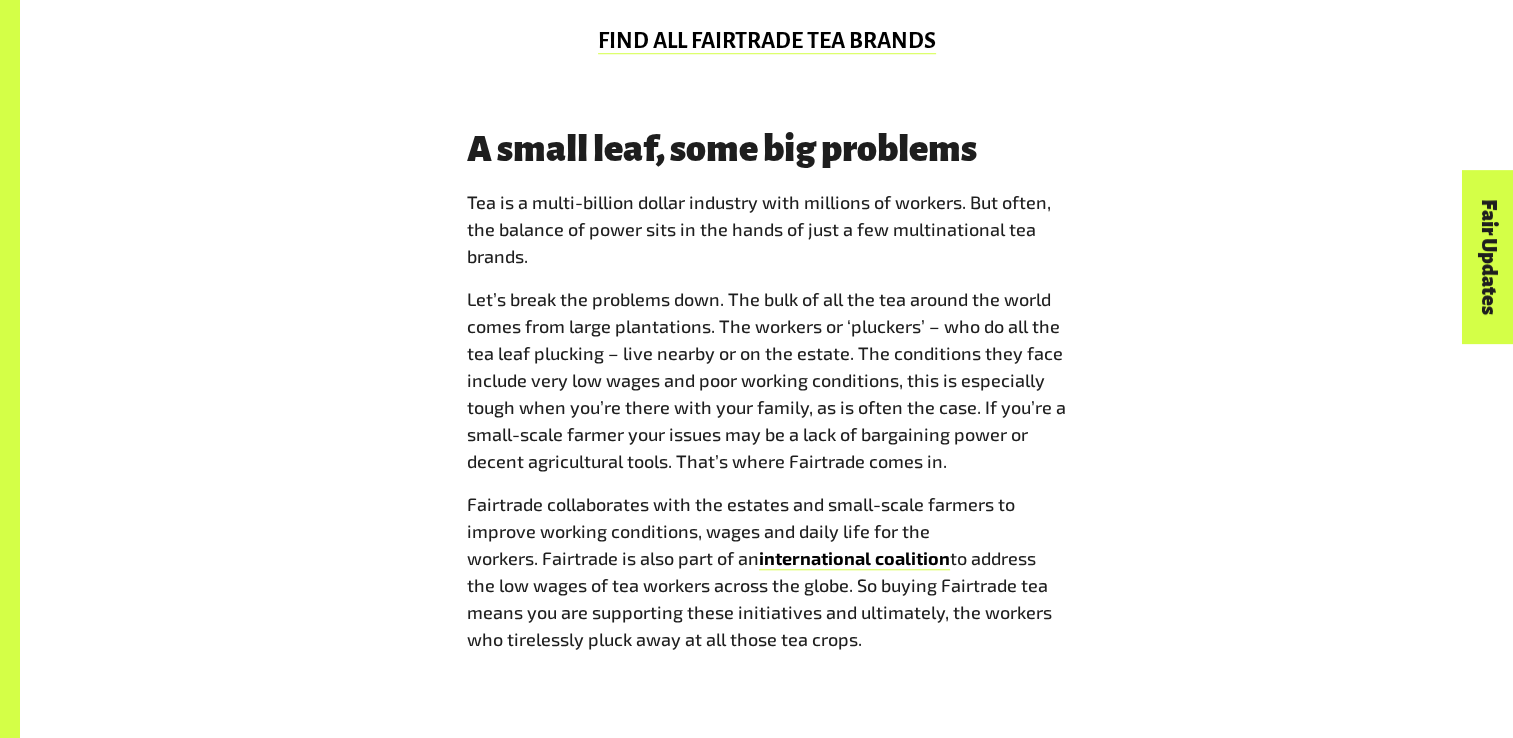 click on "Let’s break the problems down. The bulk of all the tea around the world comes from large plantations. The workers or ‘pluckers’ – who do all the tea leaf plucking – live nearby or on the estate. The conditions they face include very low wages and poor working conditions, this is especially tough when you’re there with your family, as is often the case. If you’re a small-scale farmer your issues may be a lack of bargaining power or decent agricultural tools. That’s where Fairtrade comes in." at bounding box center [767, 380] 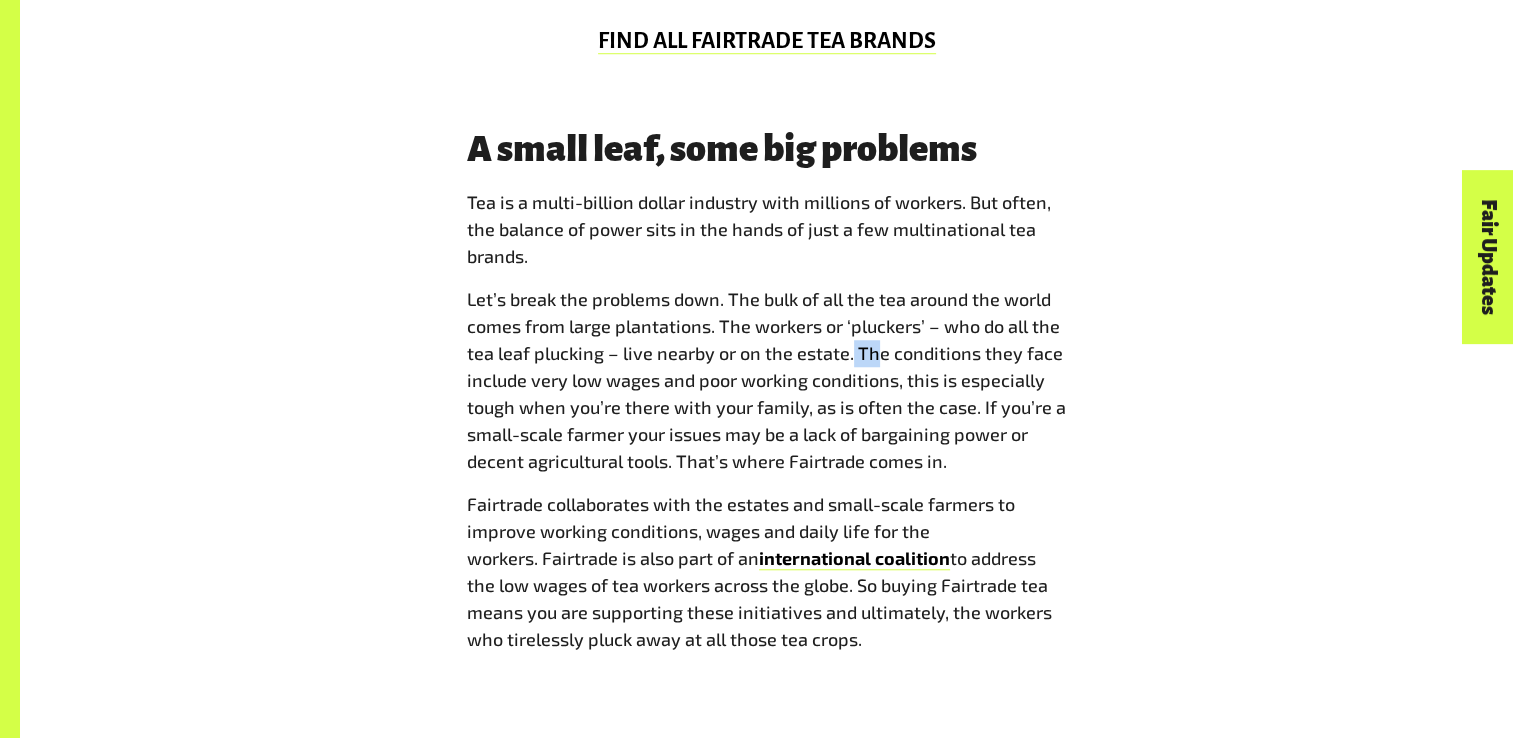 drag, startPoint x: 847, startPoint y: 355, endPoint x: 880, endPoint y: 358, distance: 33.13608 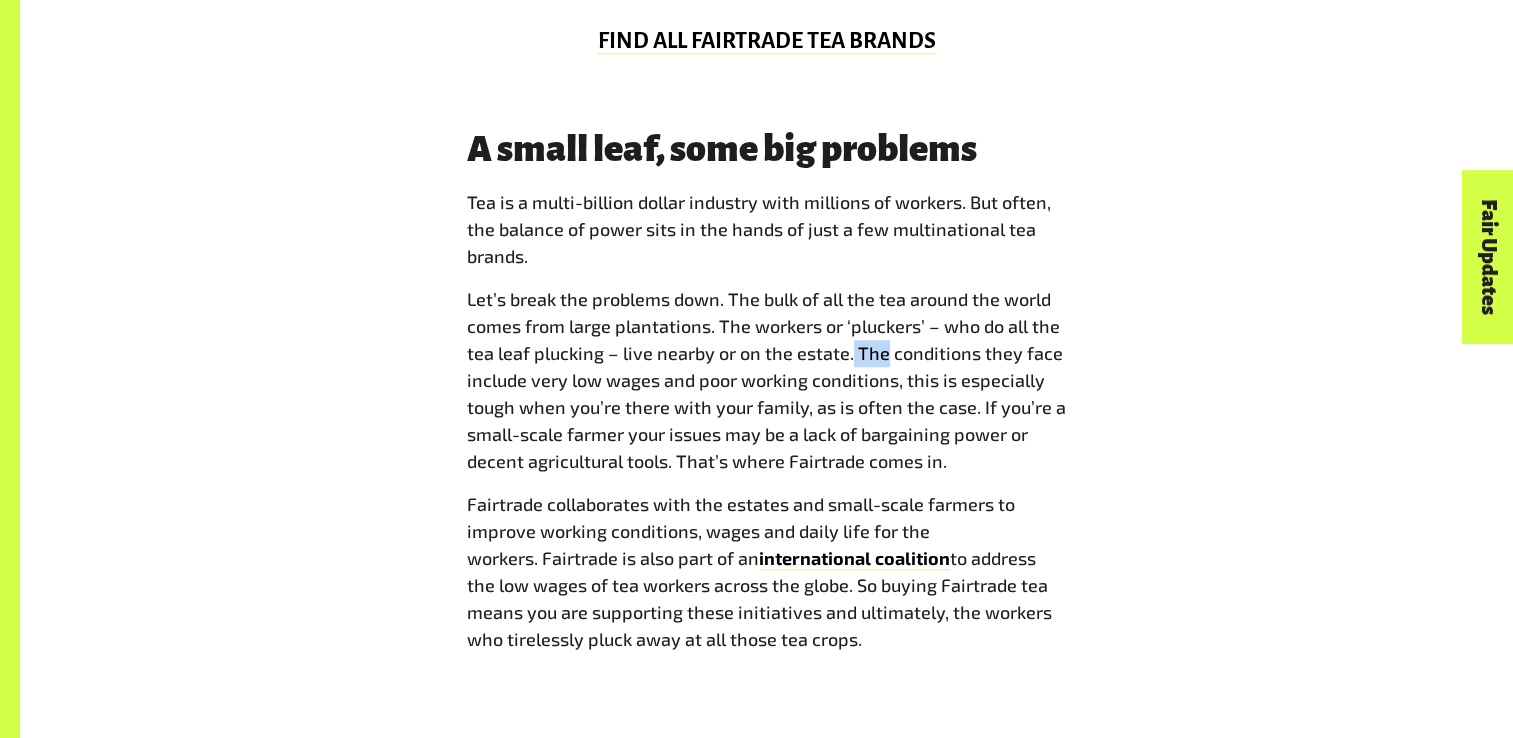 drag, startPoint x: 880, startPoint y: 358, endPoint x: 857, endPoint y: 355, distance: 23.194826 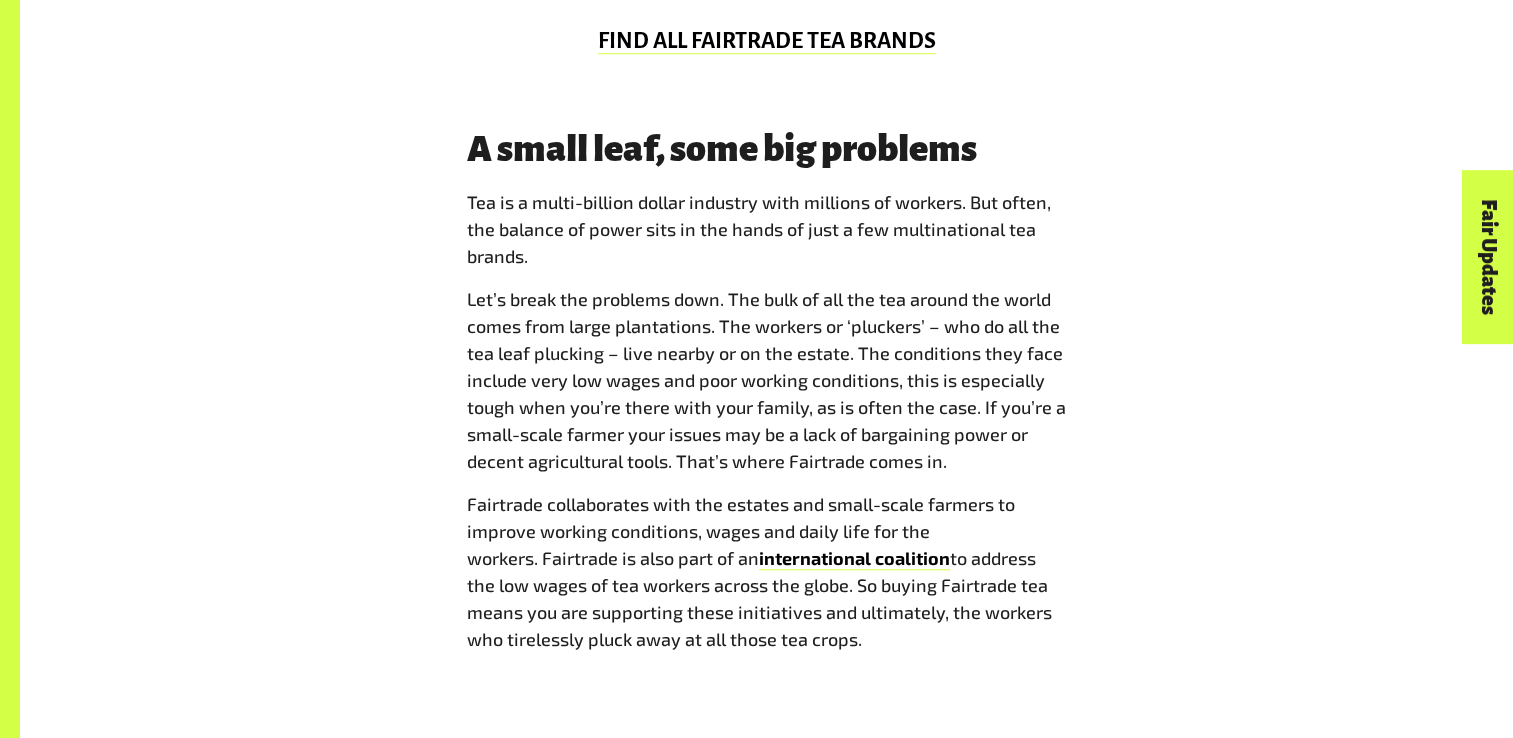 click on "Let’s break the problems down. The bulk of all the tea around the world comes from large plantations. The workers or ‘pluckers’ – who do all the tea leaf plucking – live nearby or on the estate. The conditions they face include very low wages and poor working conditions, this is especially tough when you’re there with your family, as is often the case. If you’re a small-scale farmer your issues may be a lack of bargaining power or decent agricultural tools. That’s where Fairtrade comes in." at bounding box center (767, 380) 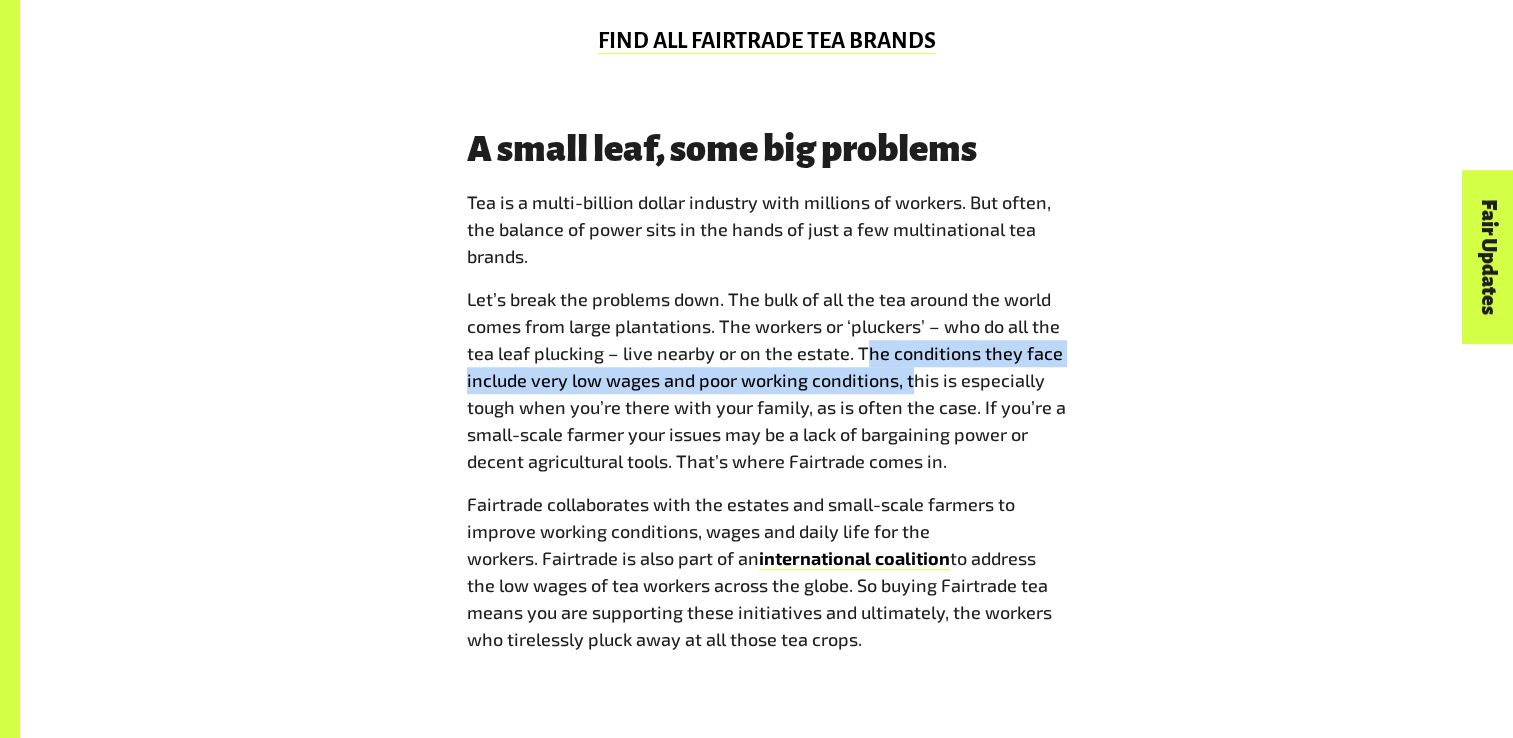 drag, startPoint x: 858, startPoint y: 358, endPoint x: 906, endPoint y: 382, distance: 53.66563 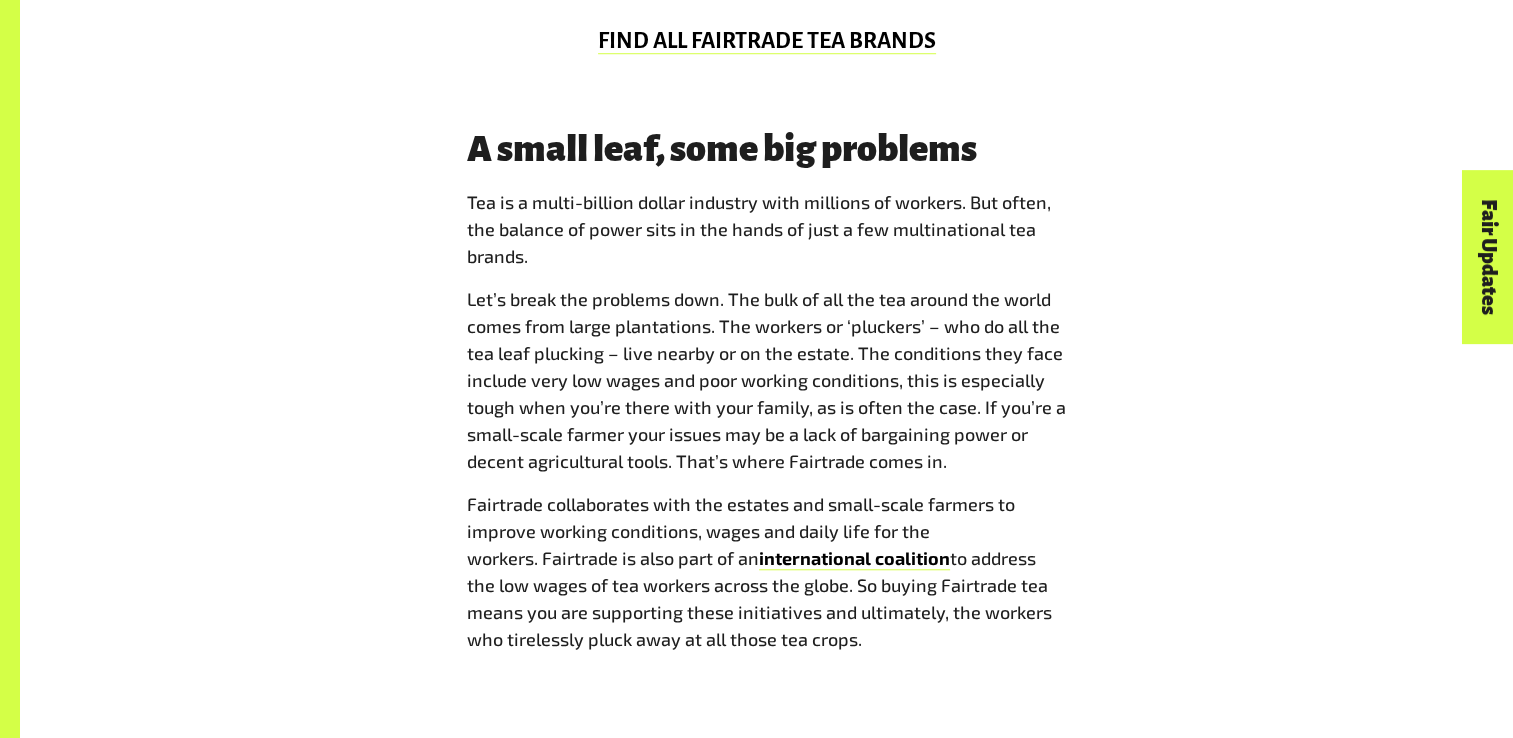 drag, startPoint x: 906, startPoint y: 382, endPoint x: 854, endPoint y: 360, distance: 56.462376 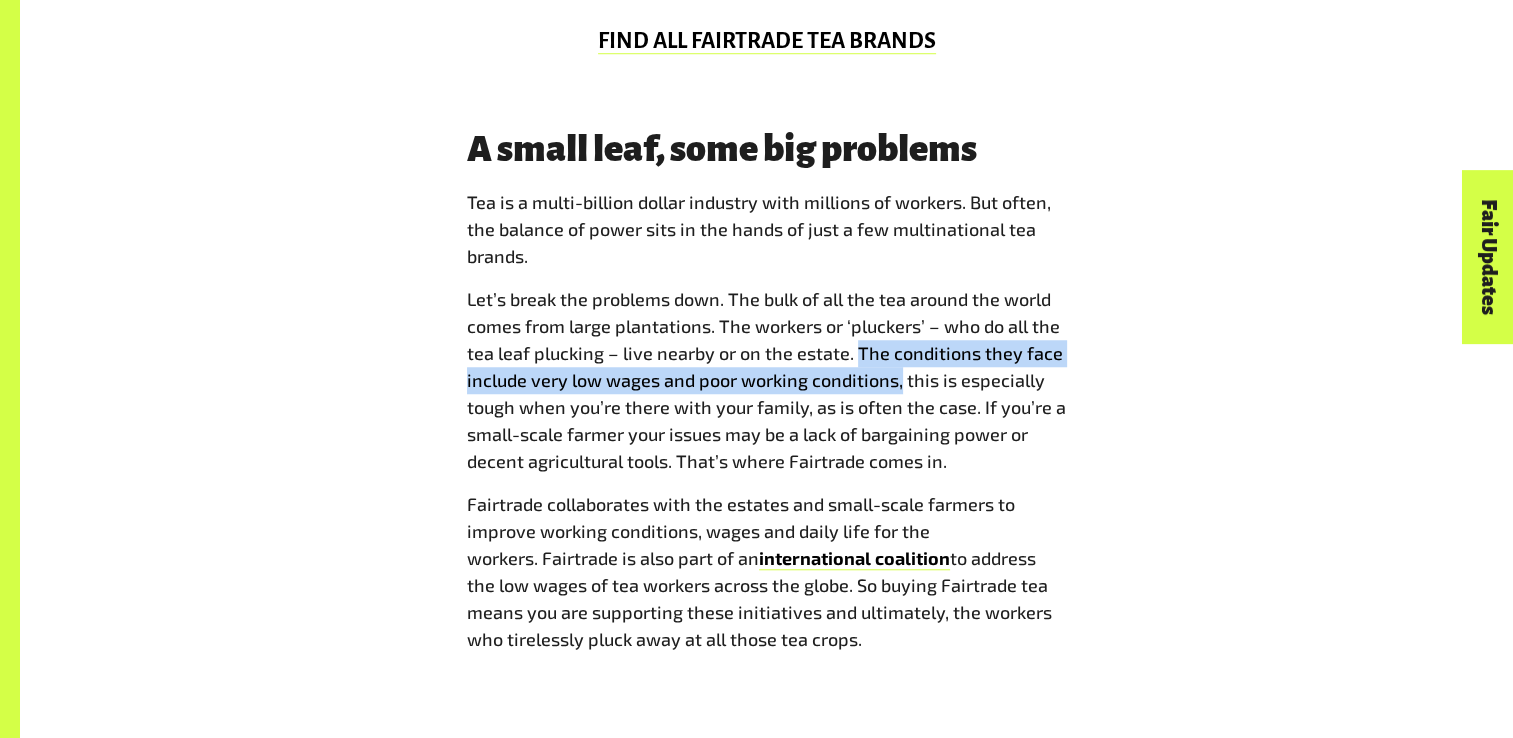 drag, startPoint x: 854, startPoint y: 358, endPoint x: 897, endPoint y: 386, distance: 51.312767 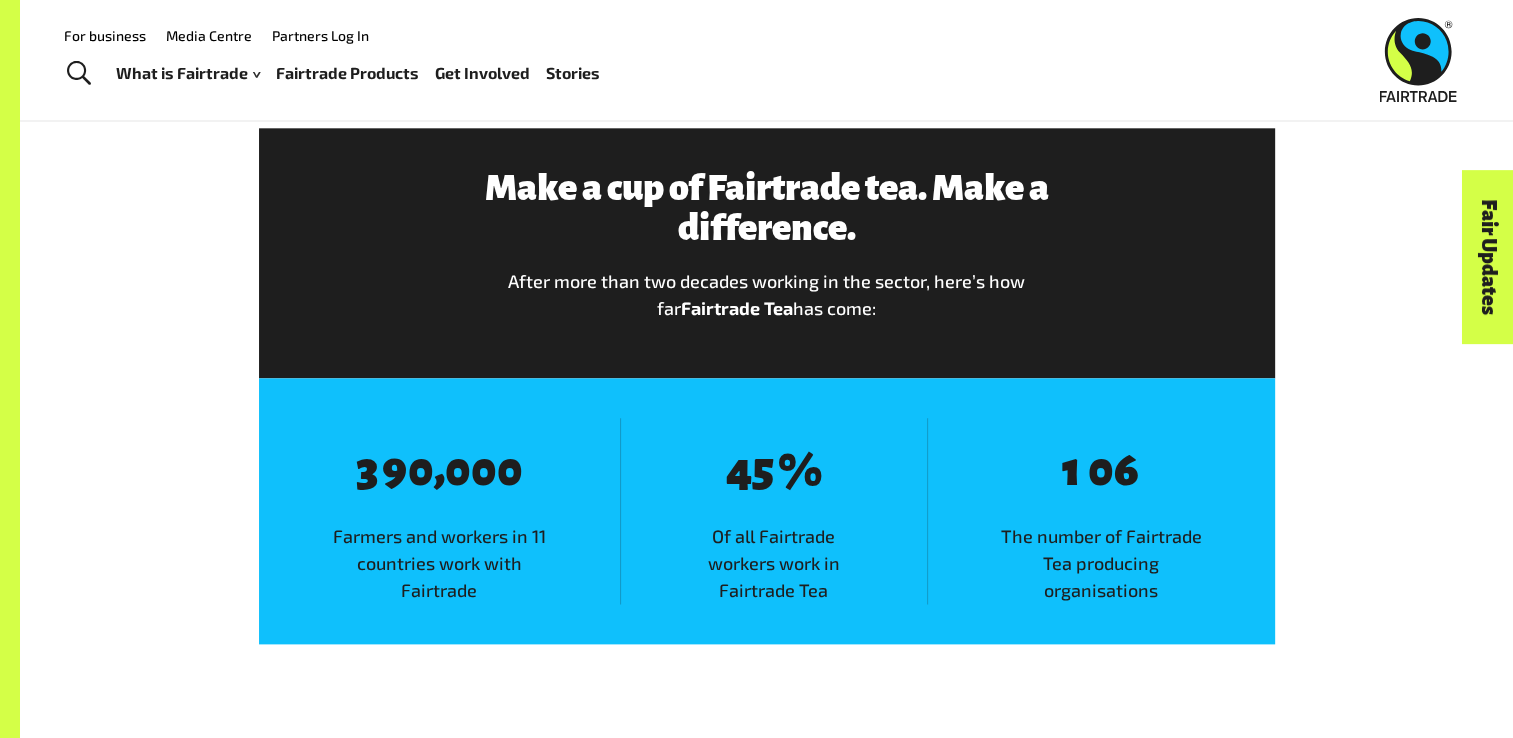 scroll, scrollTop: 2187, scrollLeft: 0, axis: vertical 